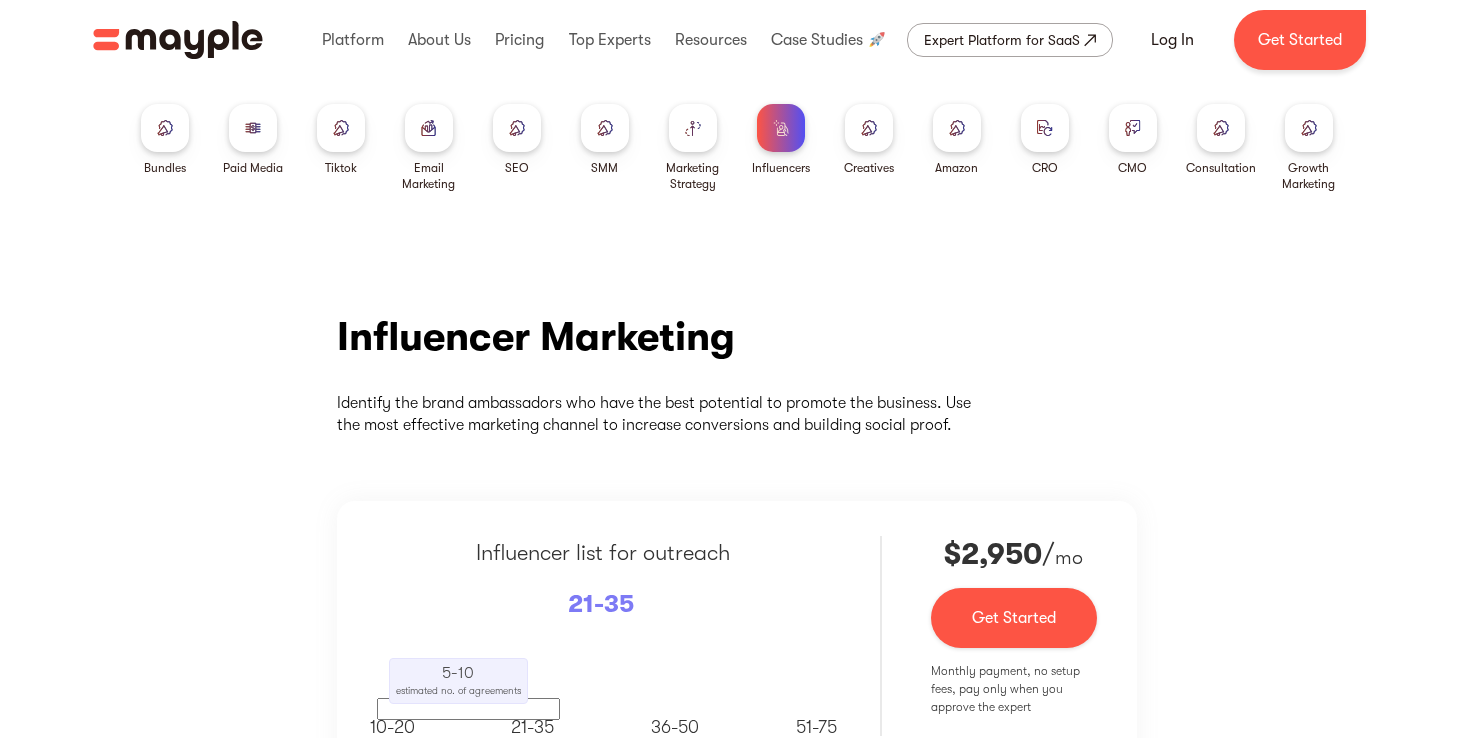 scroll, scrollTop: 0, scrollLeft: 0, axis: both 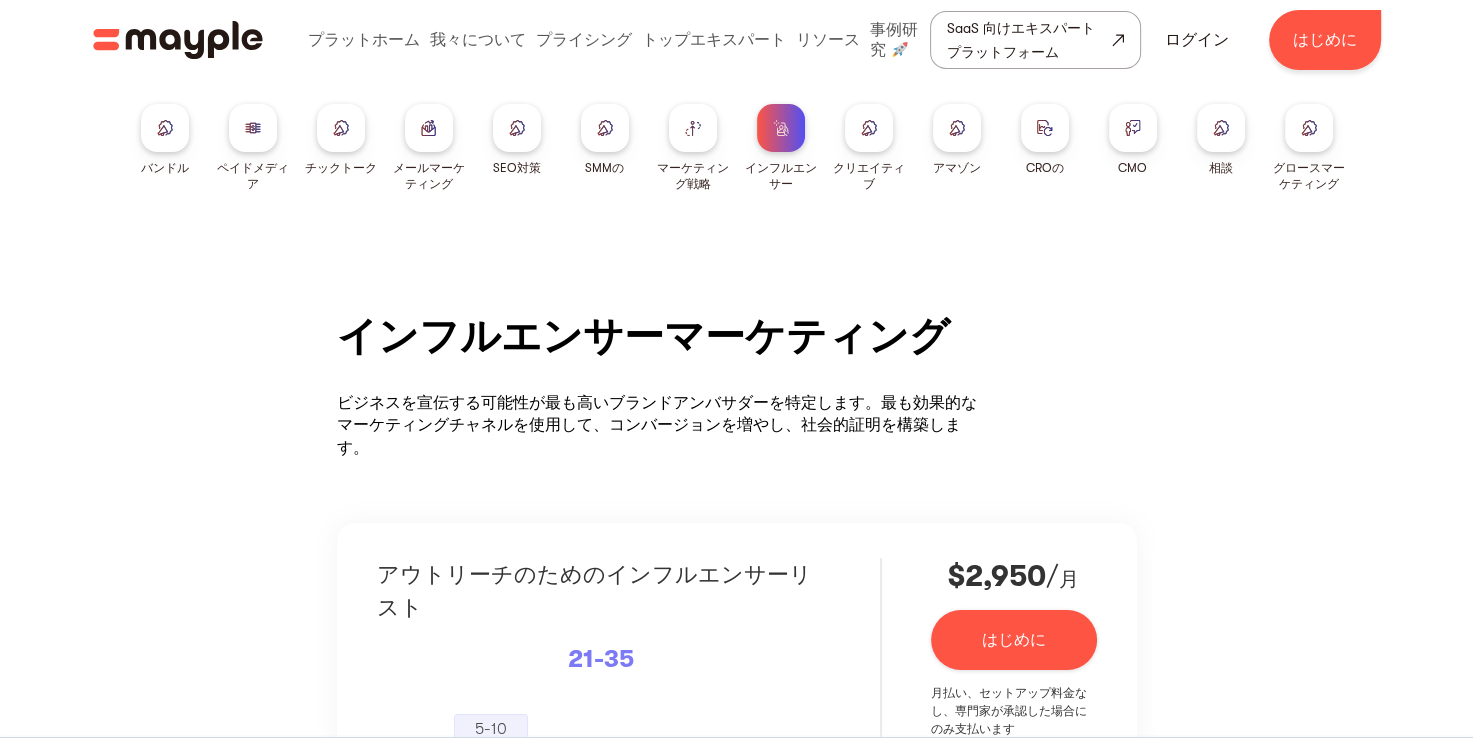 click at bounding box center (165, 127) 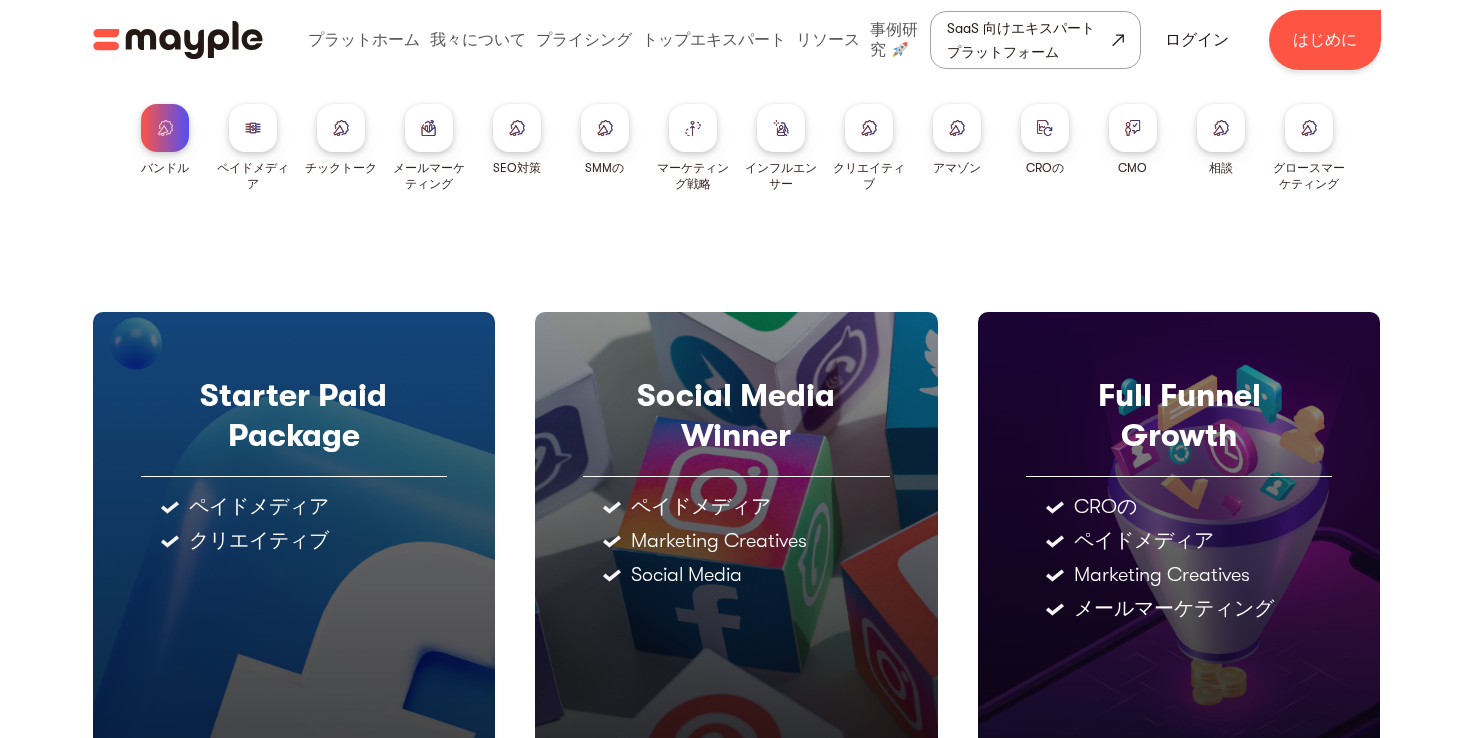 scroll, scrollTop: 0, scrollLeft: 0, axis: both 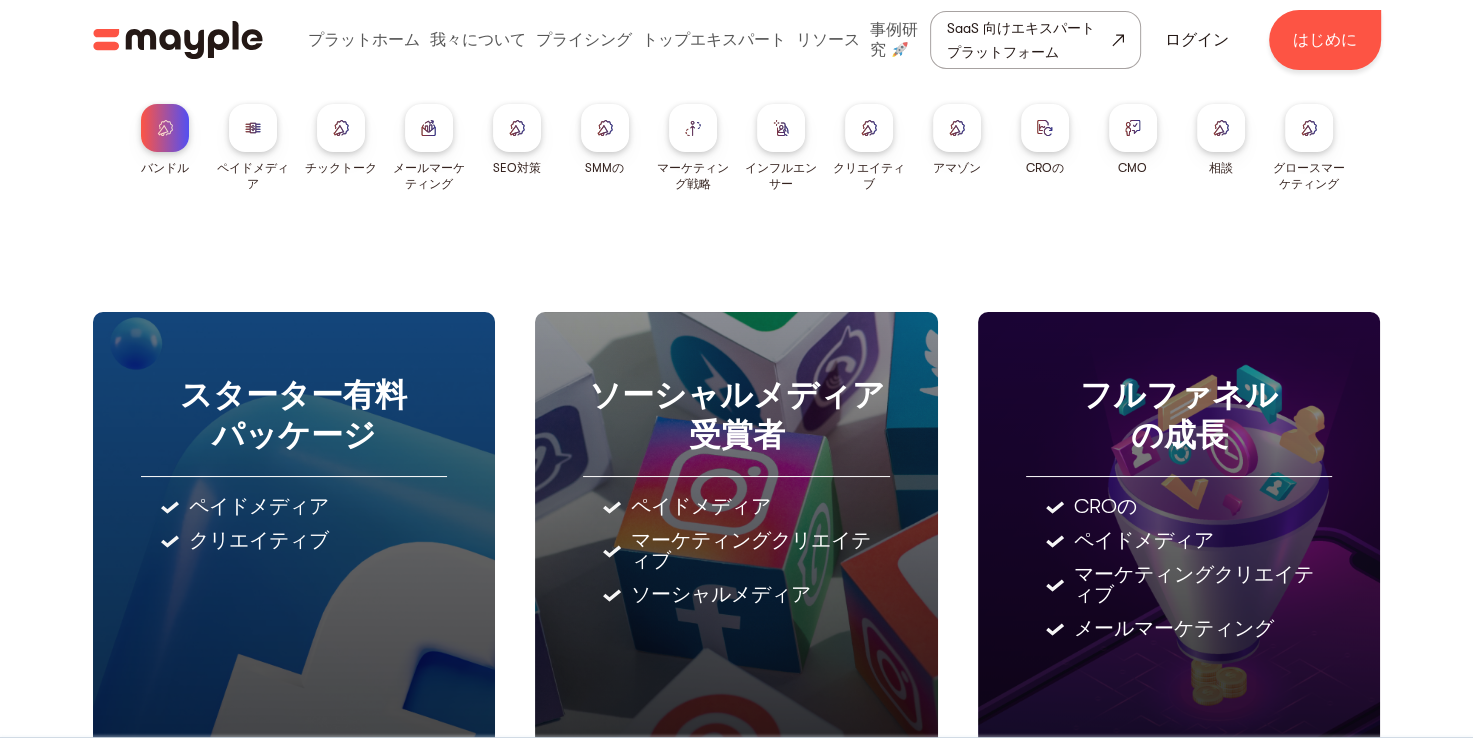 click at bounding box center [253, 127] 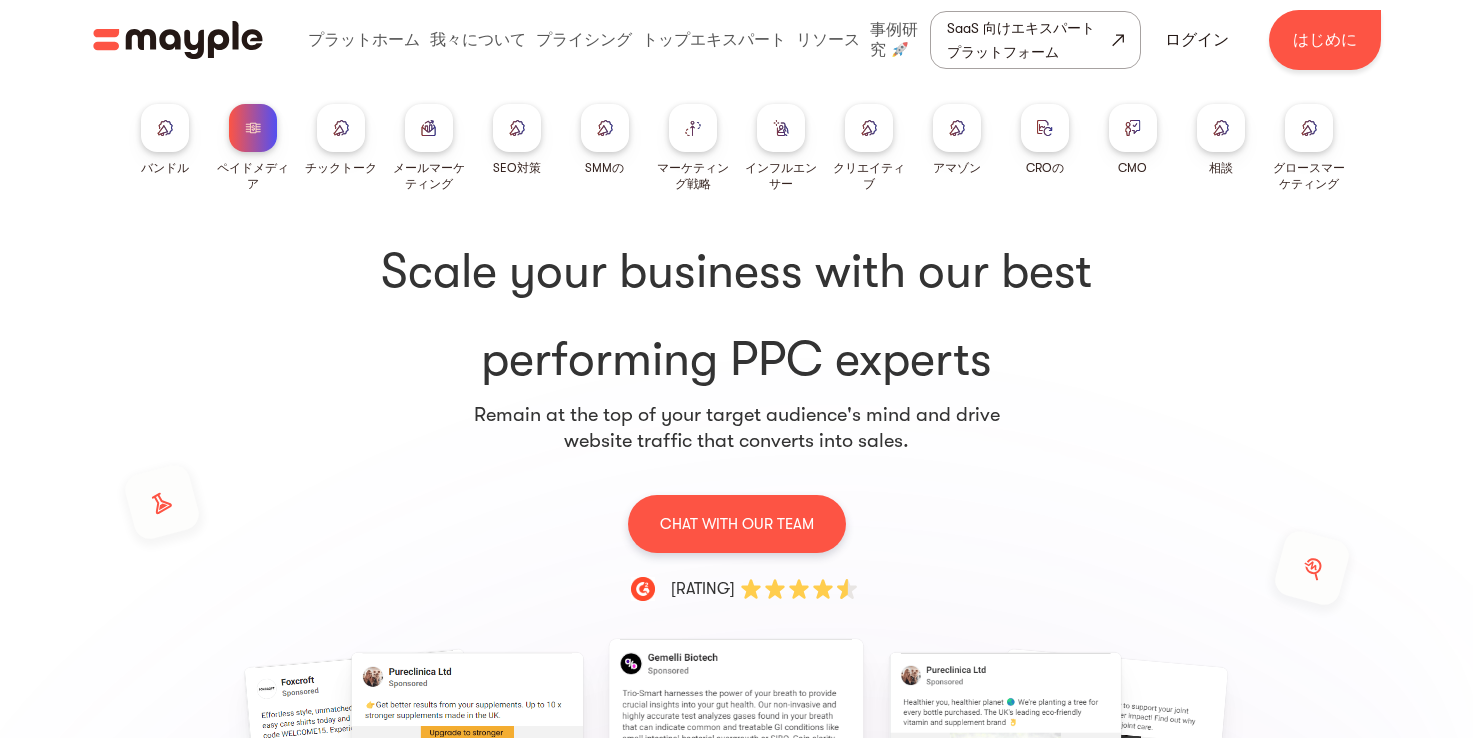 scroll, scrollTop: 0, scrollLeft: 0, axis: both 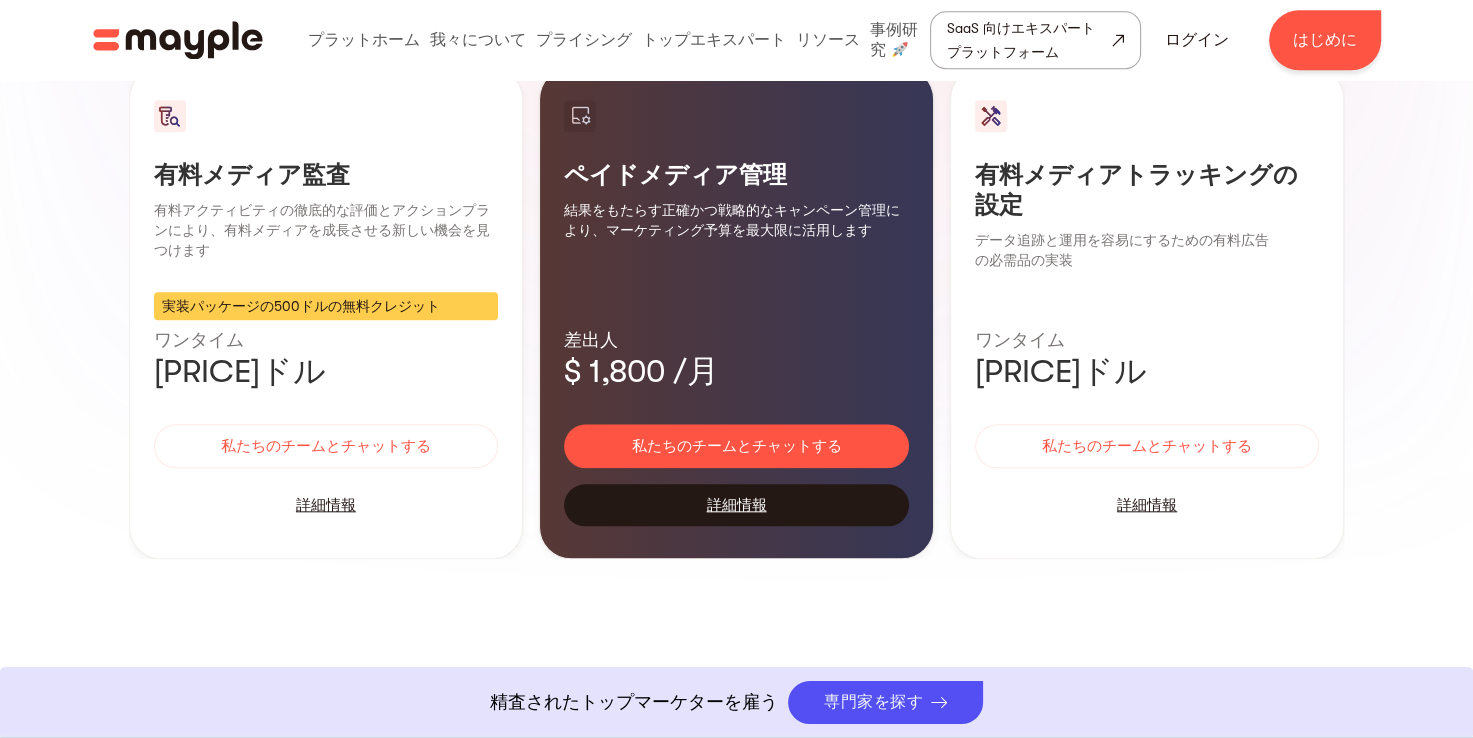 click on "詳細情報" at bounding box center [736, 505] 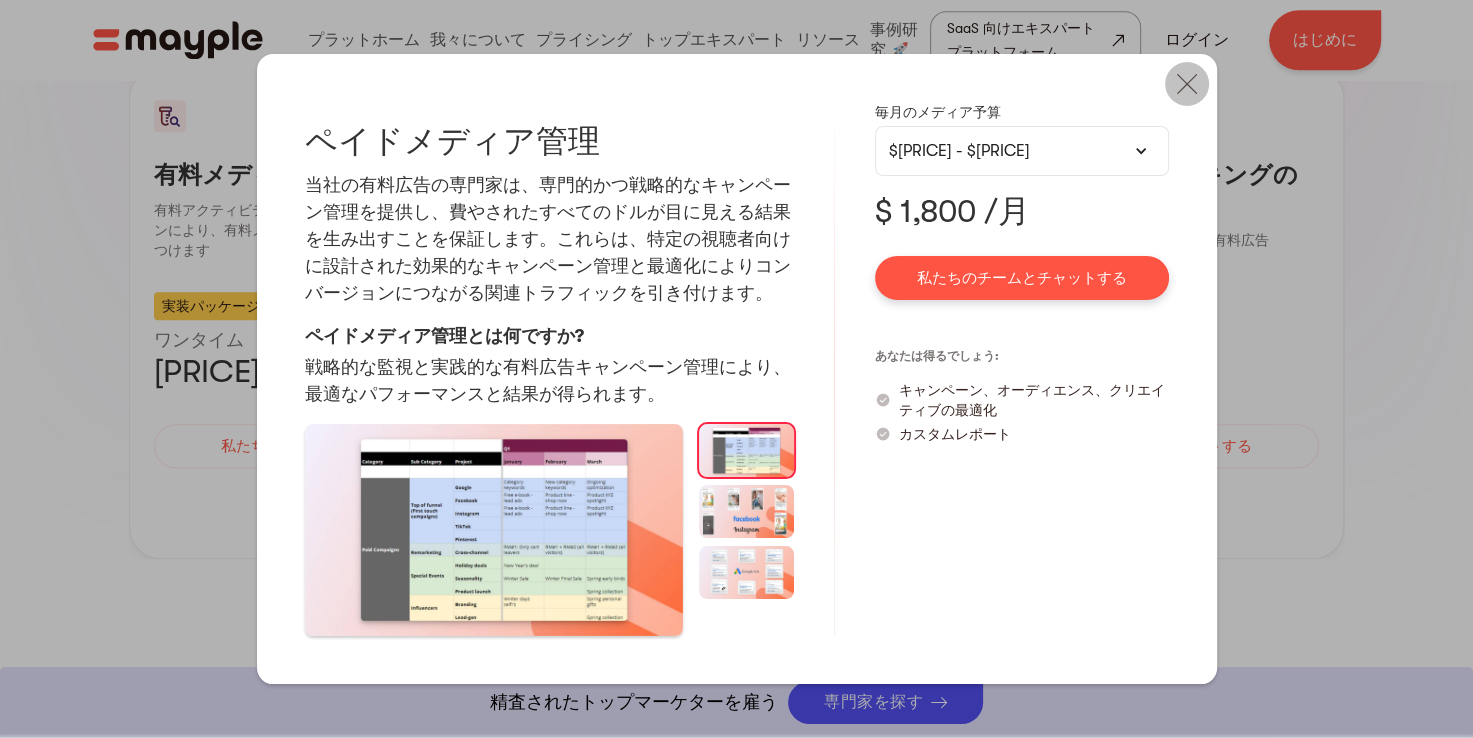click at bounding box center (1187, 84) 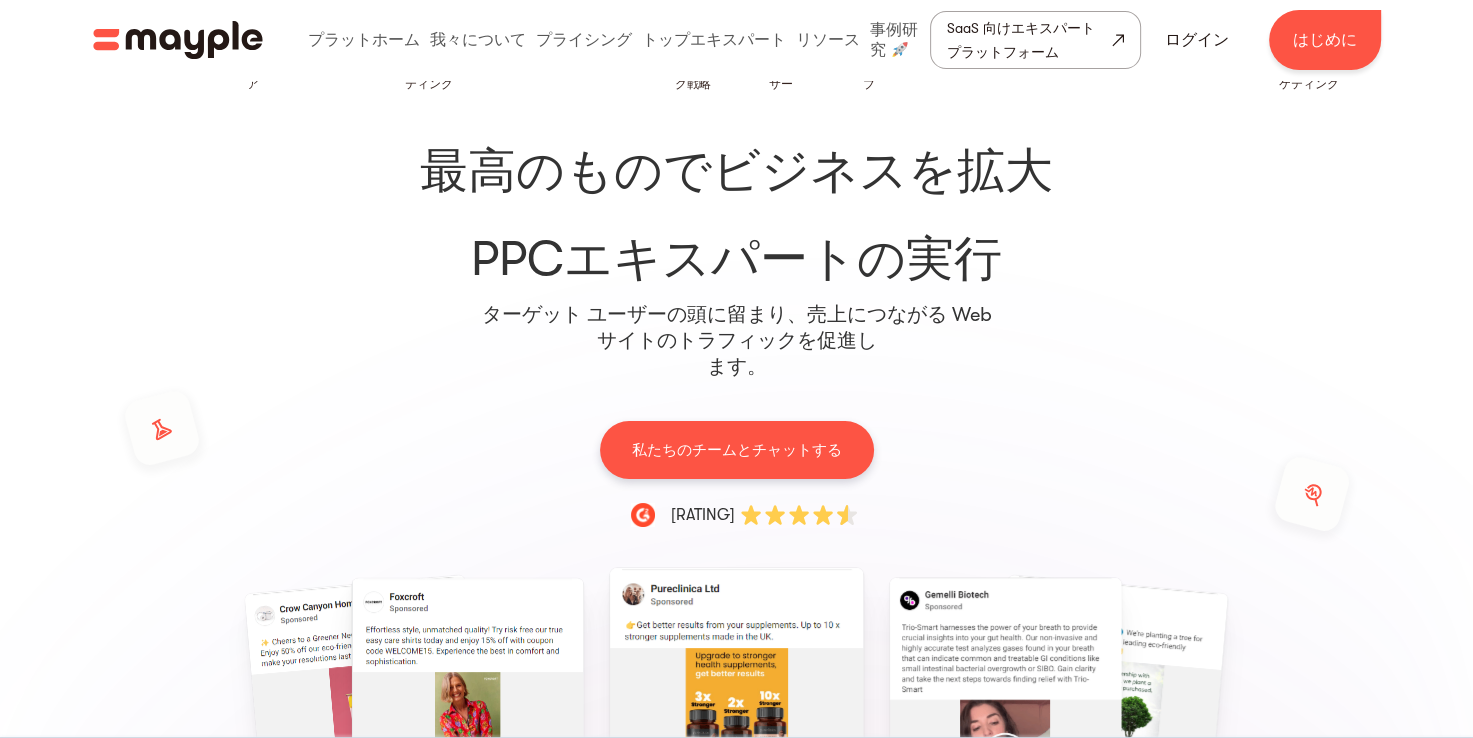 scroll, scrollTop: 0, scrollLeft: 0, axis: both 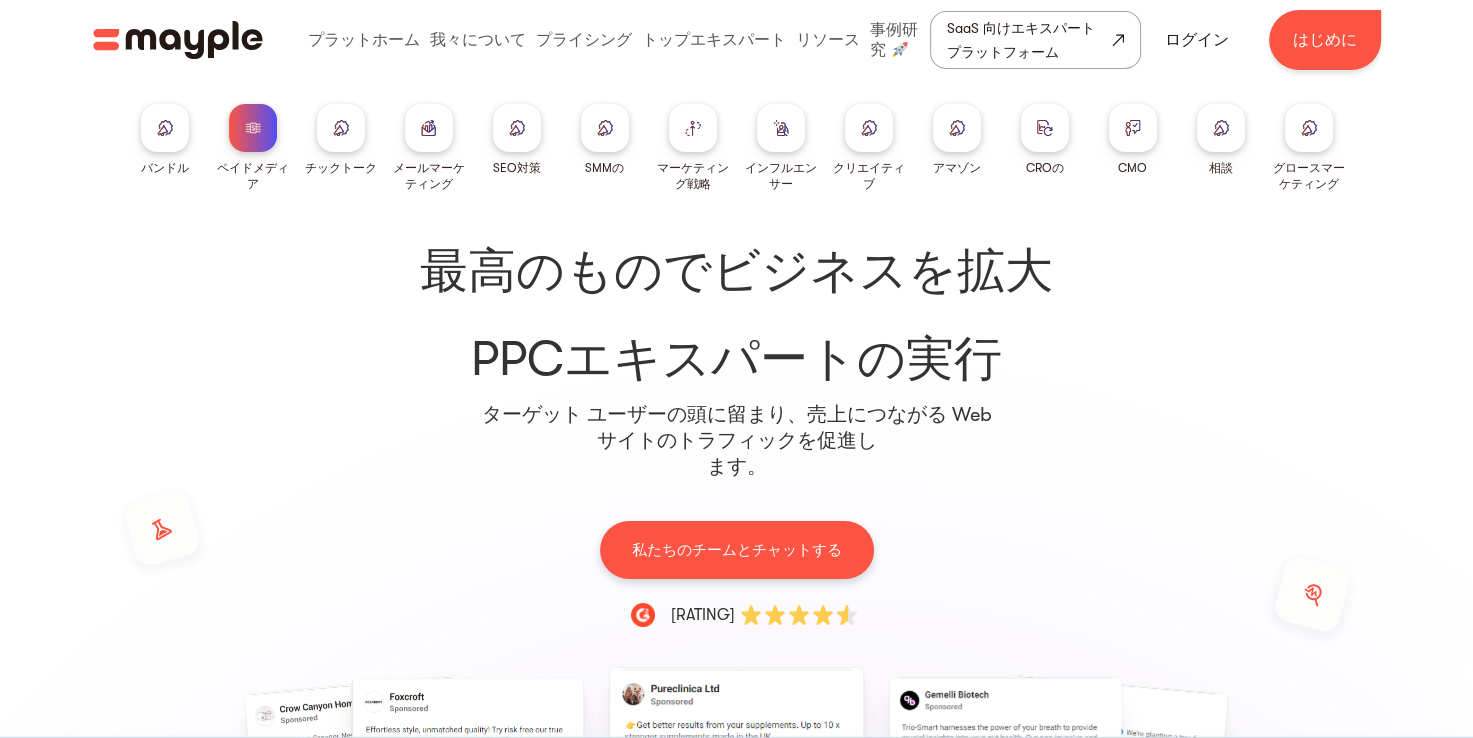click at bounding box center (341, 127) 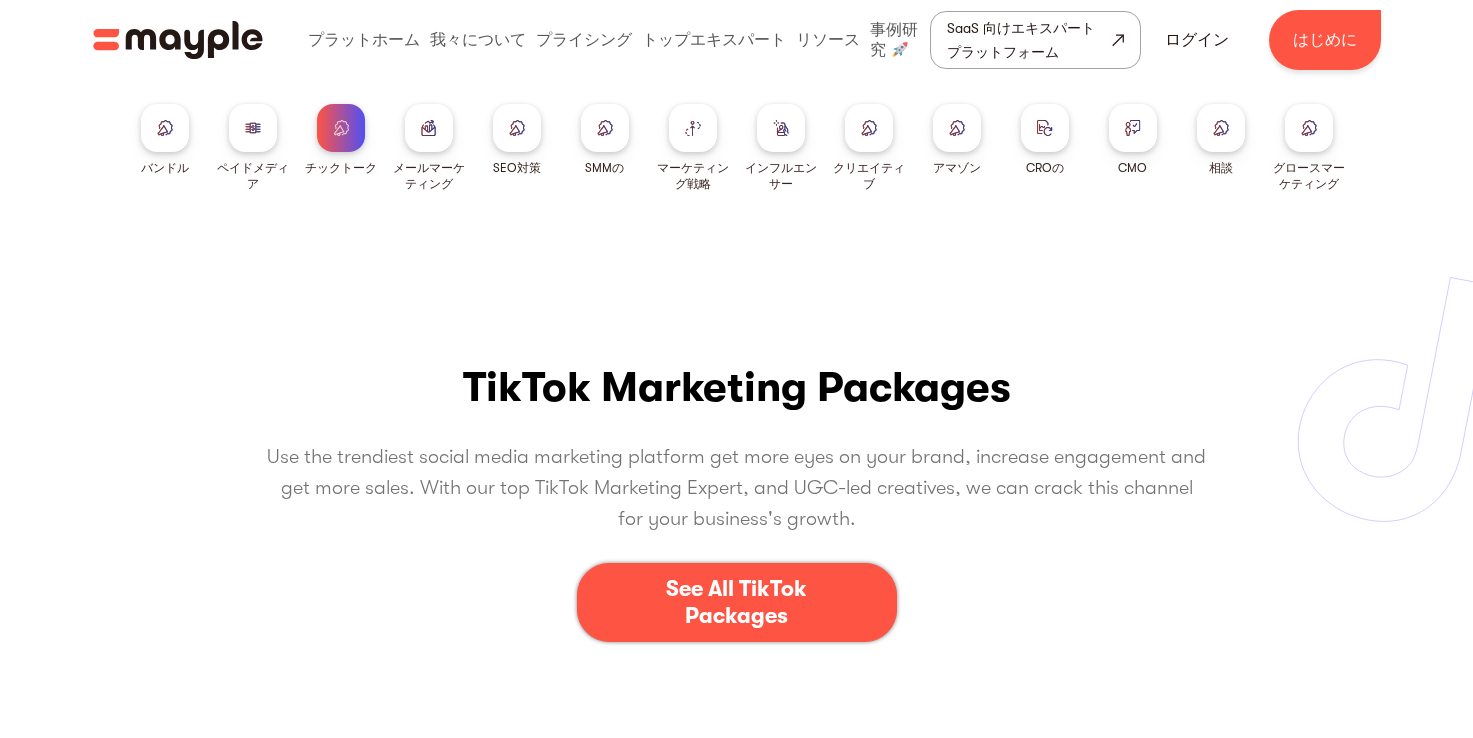 scroll, scrollTop: 0, scrollLeft: 0, axis: both 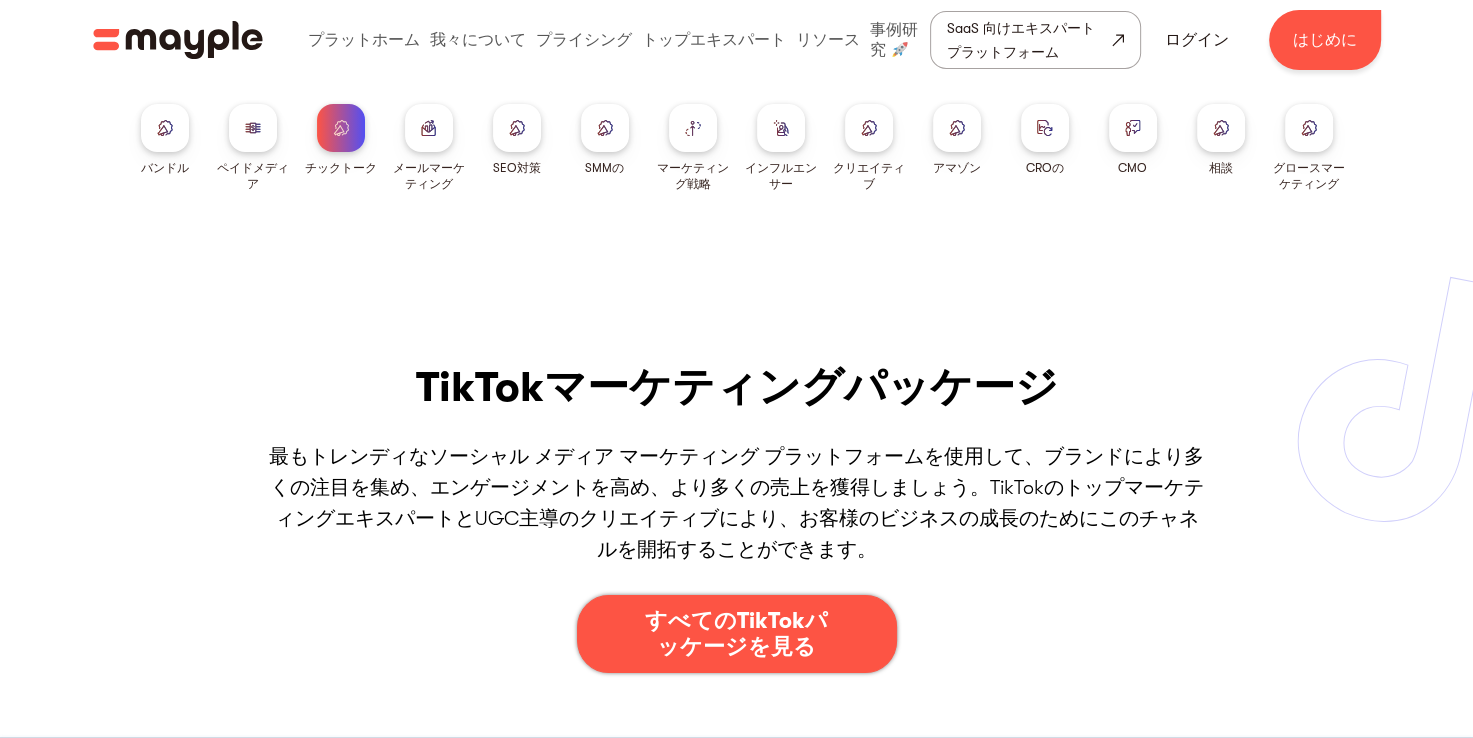 click at bounding box center [429, 128] 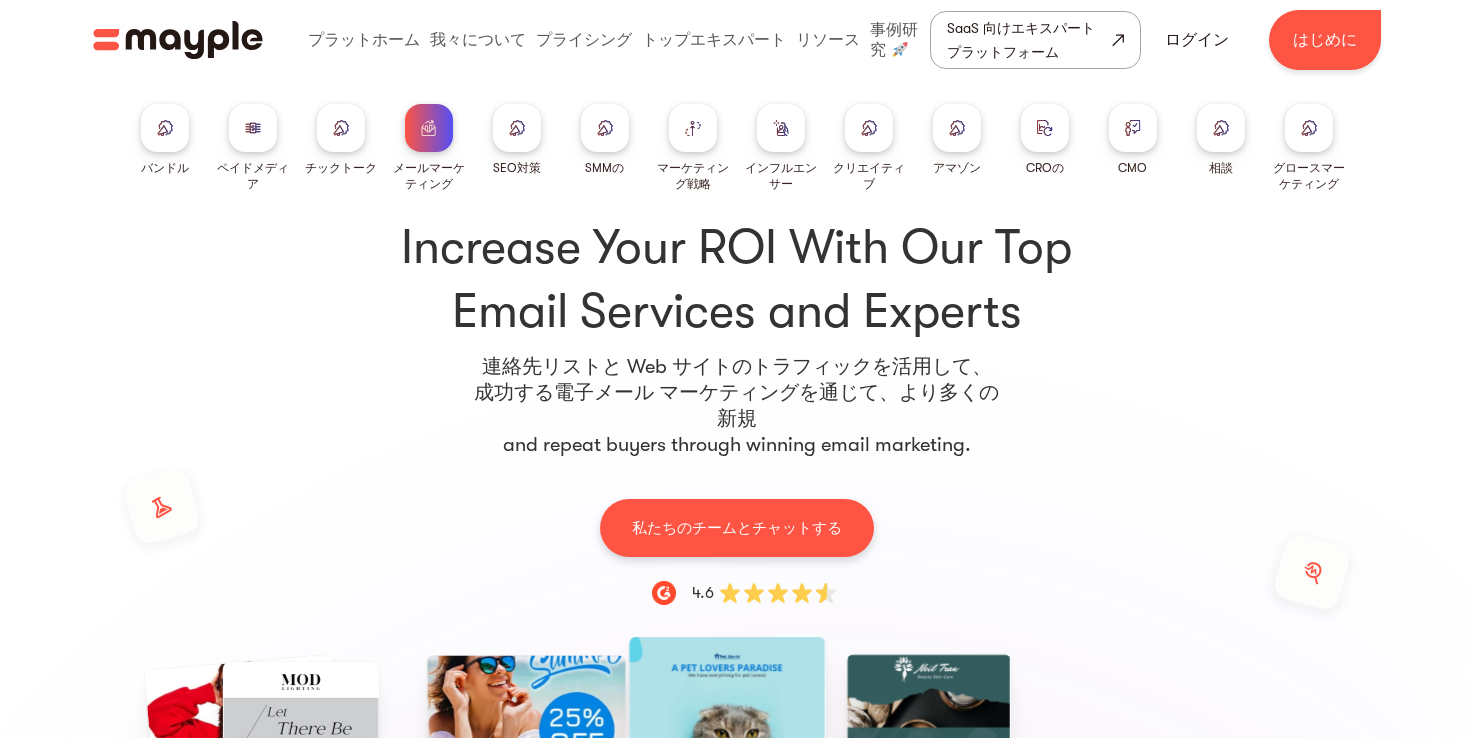 scroll, scrollTop: 0, scrollLeft: 0, axis: both 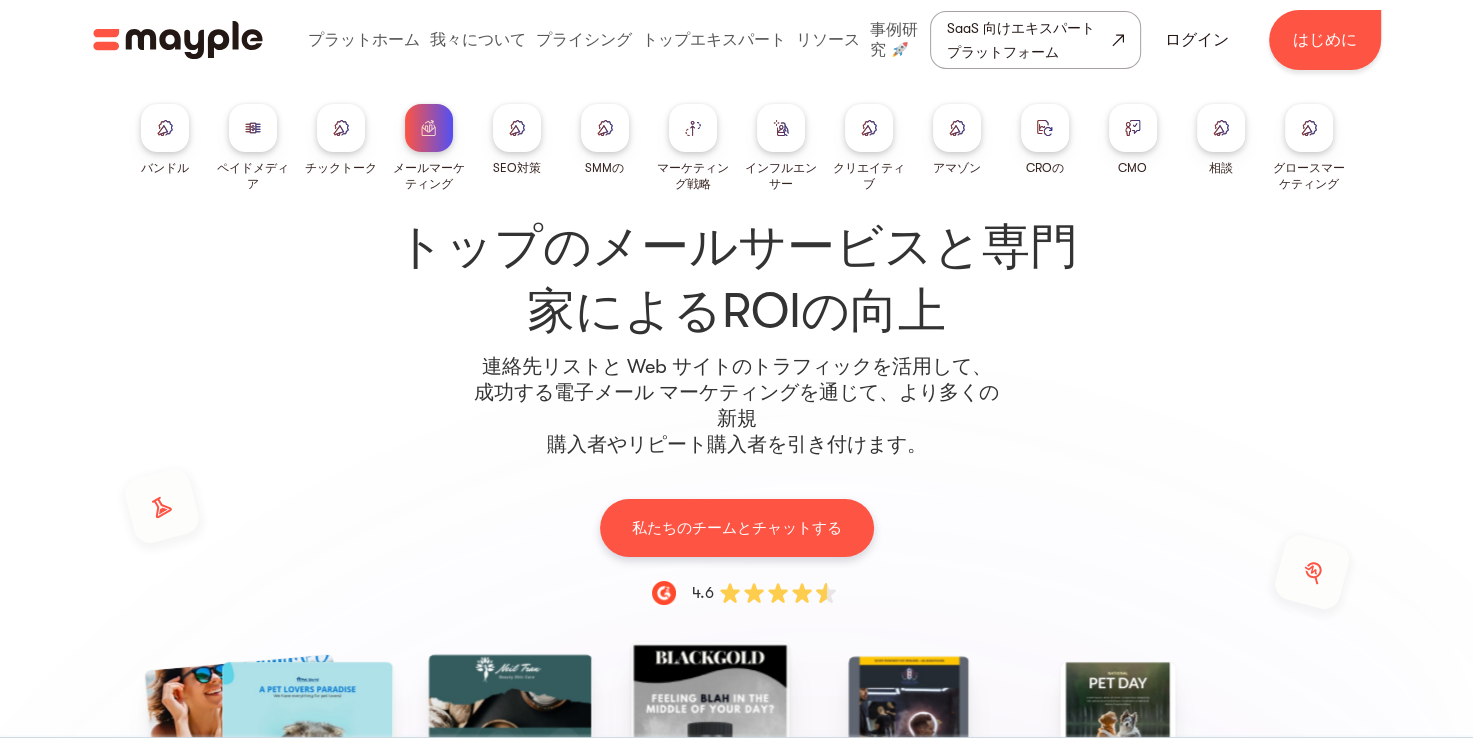 click at bounding box center [517, 127] 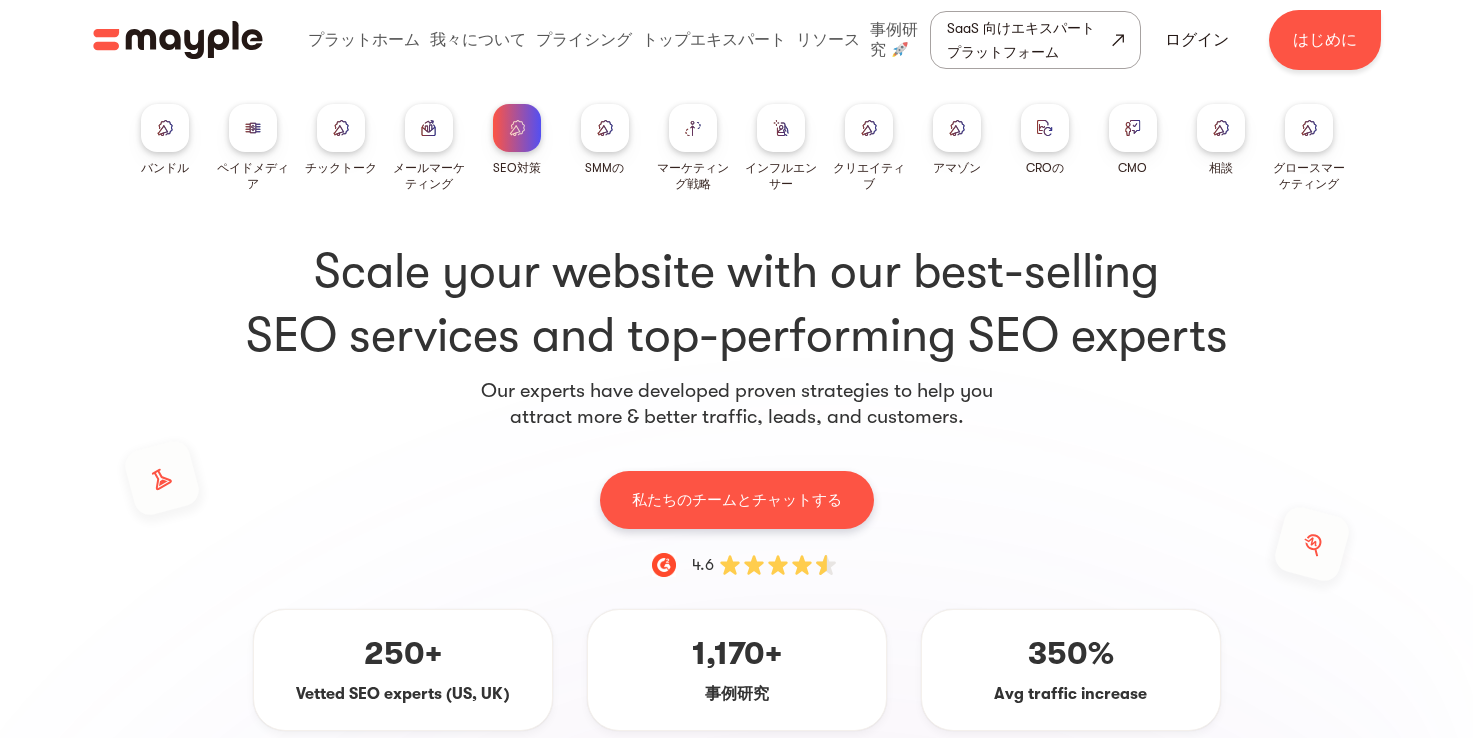 scroll, scrollTop: 0, scrollLeft: 0, axis: both 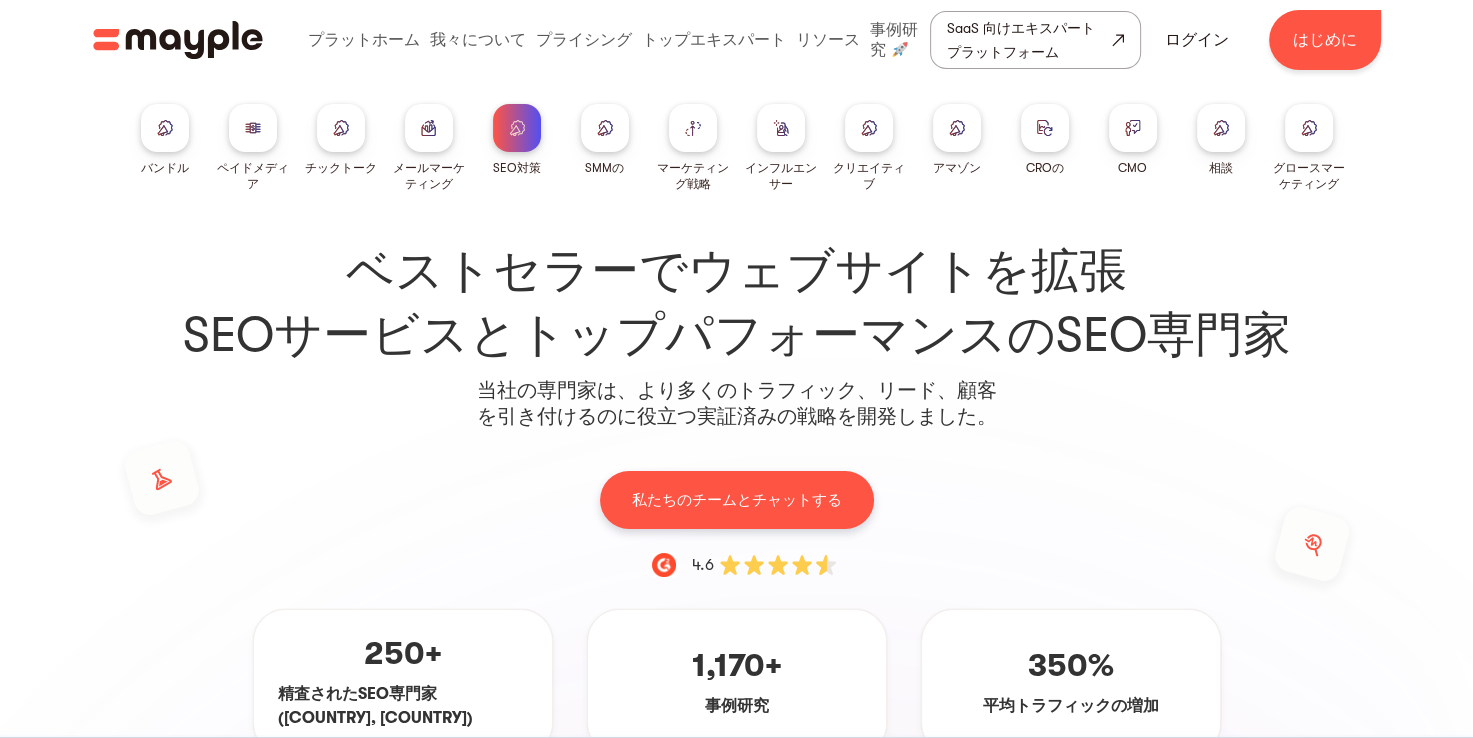 click at bounding box center [605, 127] 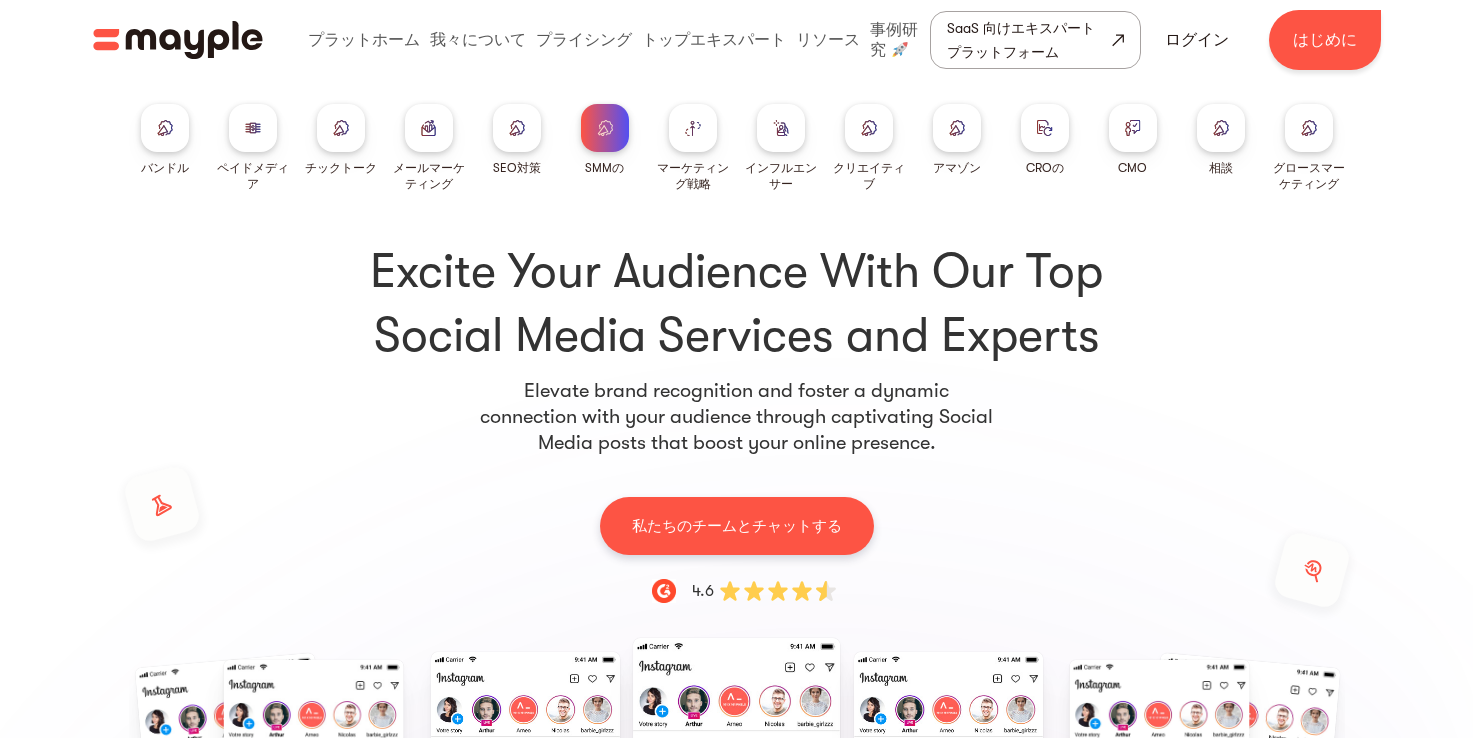 scroll, scrollTop: 0, scrollLeft: 0, axis: both 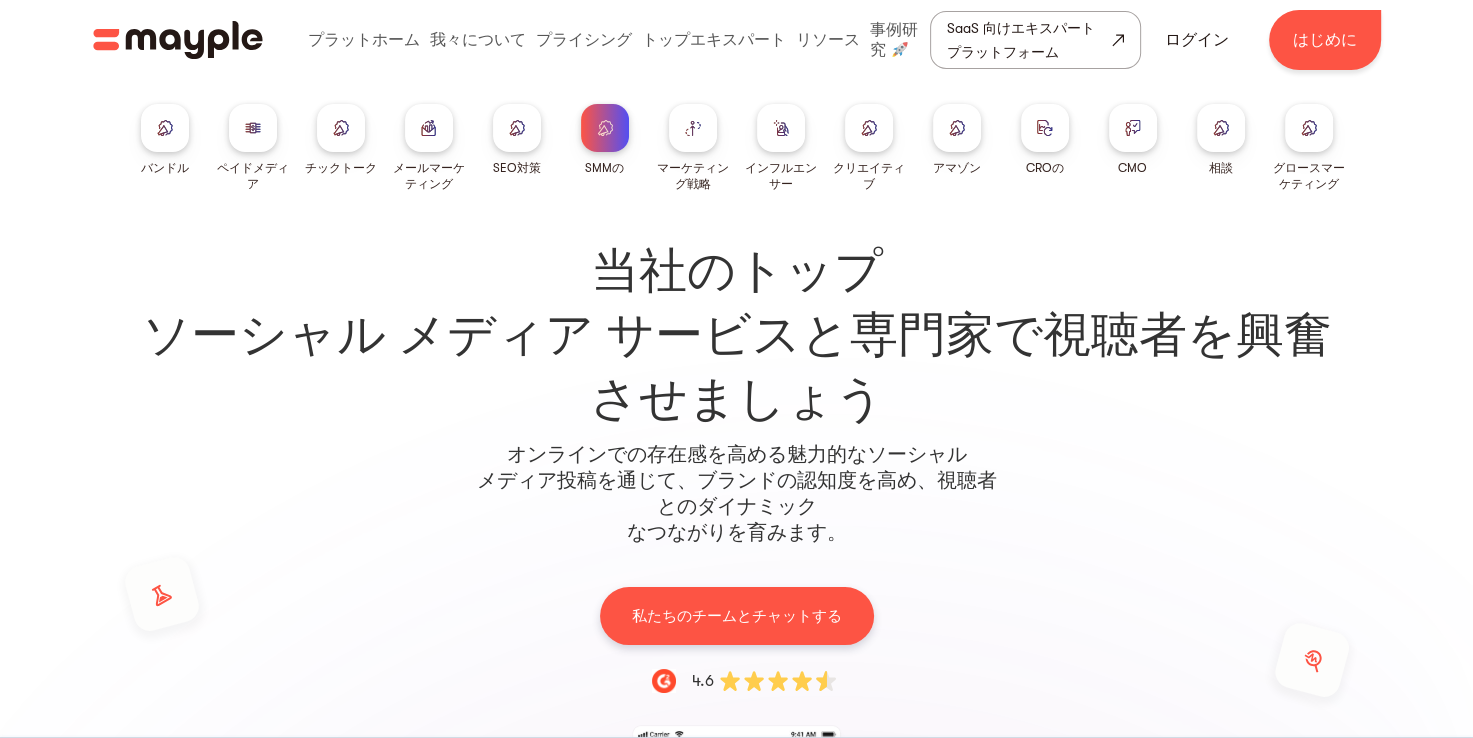 click at bounding box center (693, 128) 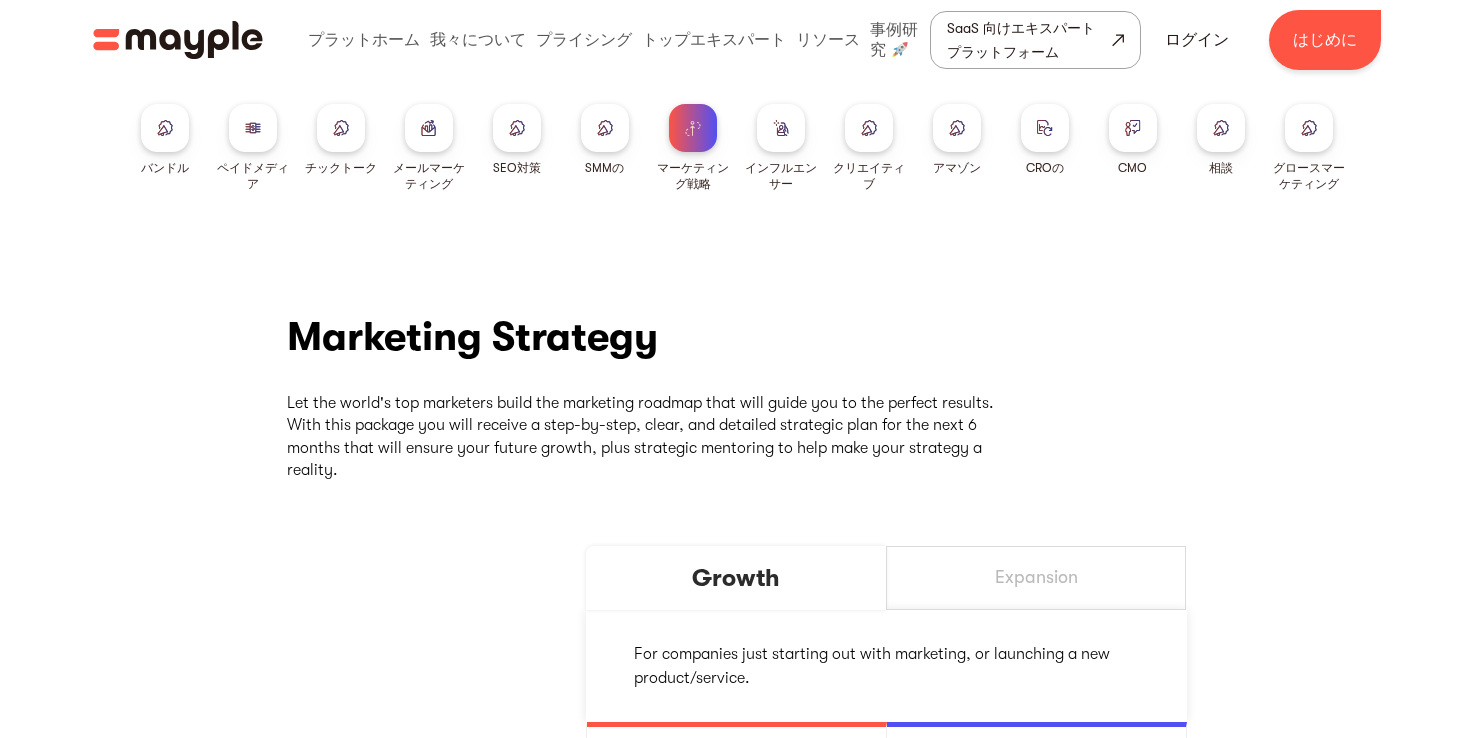scroll, scrollTop: 0, scrollLeft: 0, axis: both 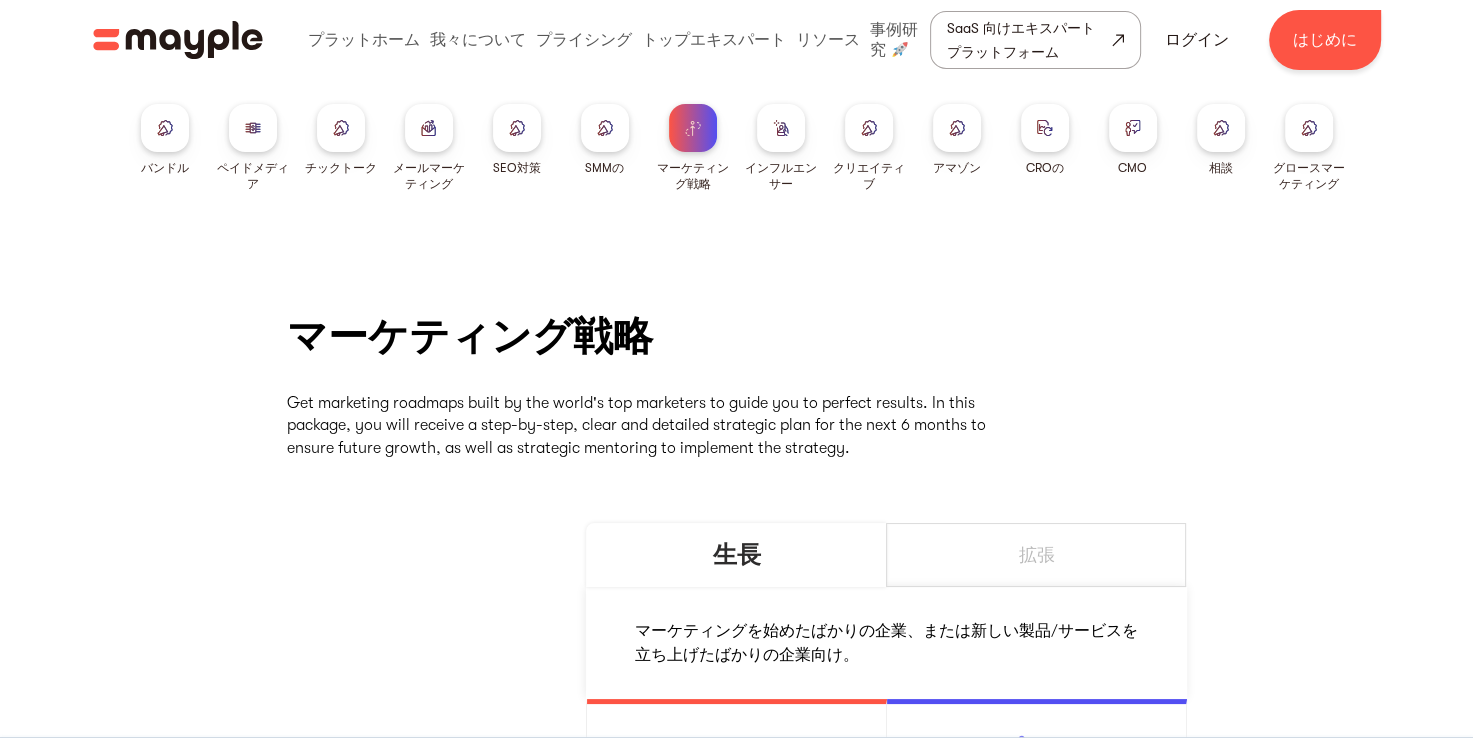 click at bounding box center [781, 127] 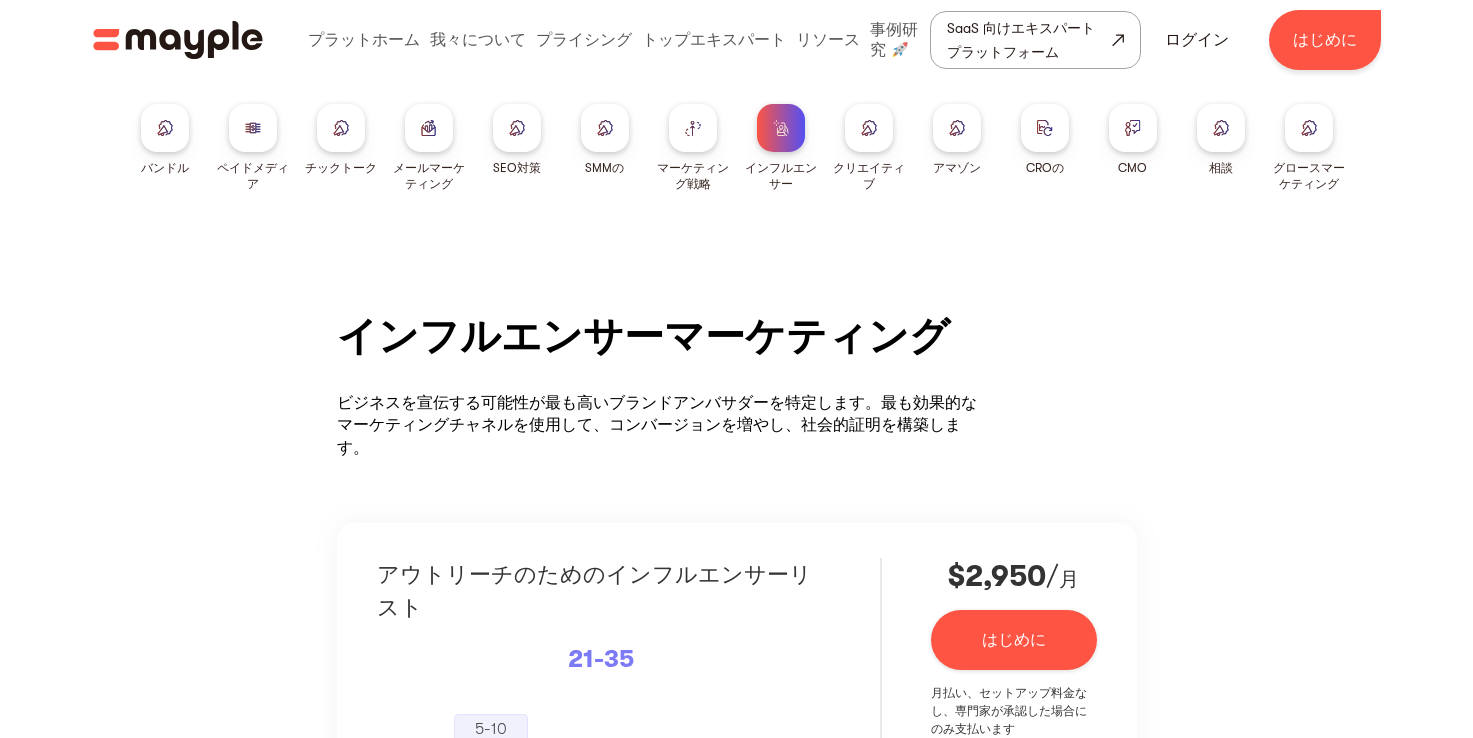 scroll, scrollTop: 0, scrollLeft: 0, axis: both 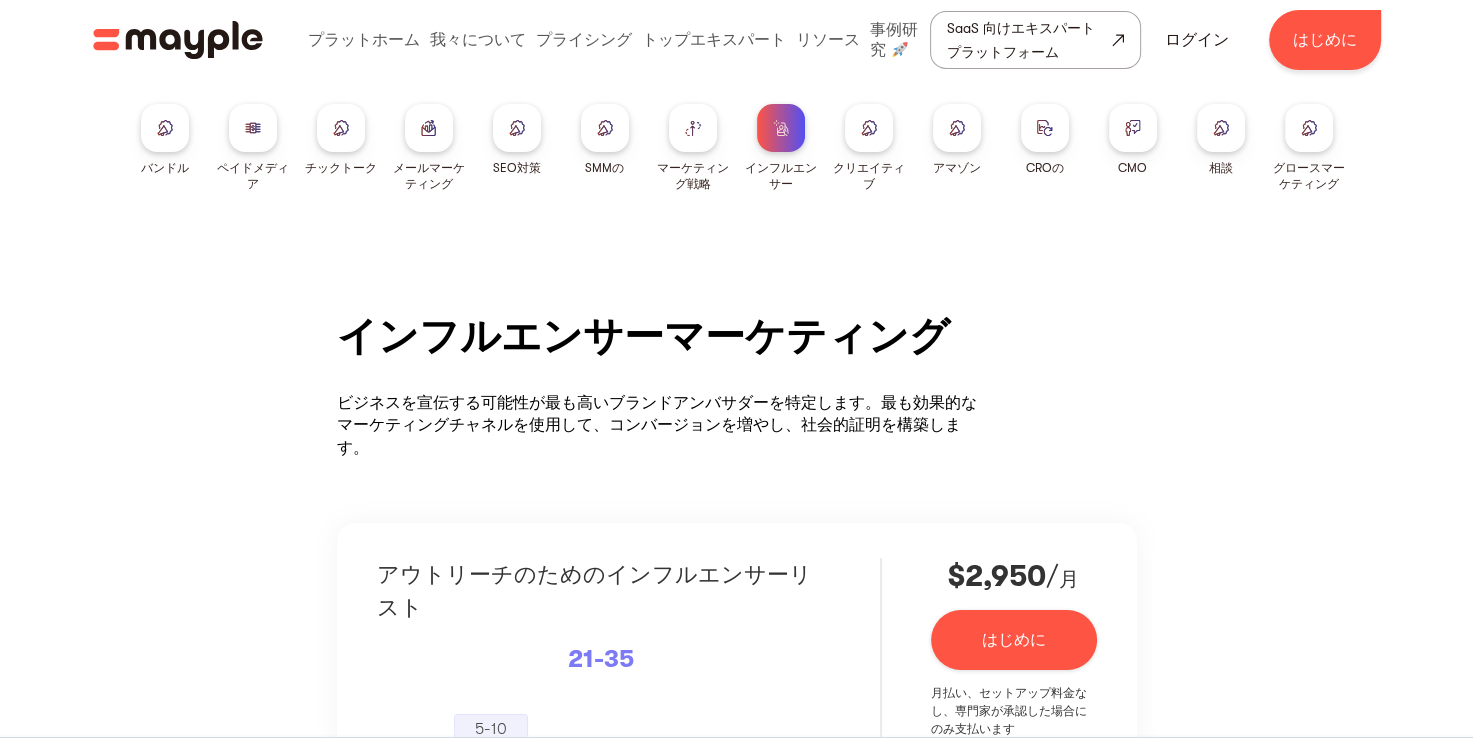 click at bounding box center [869, 127] 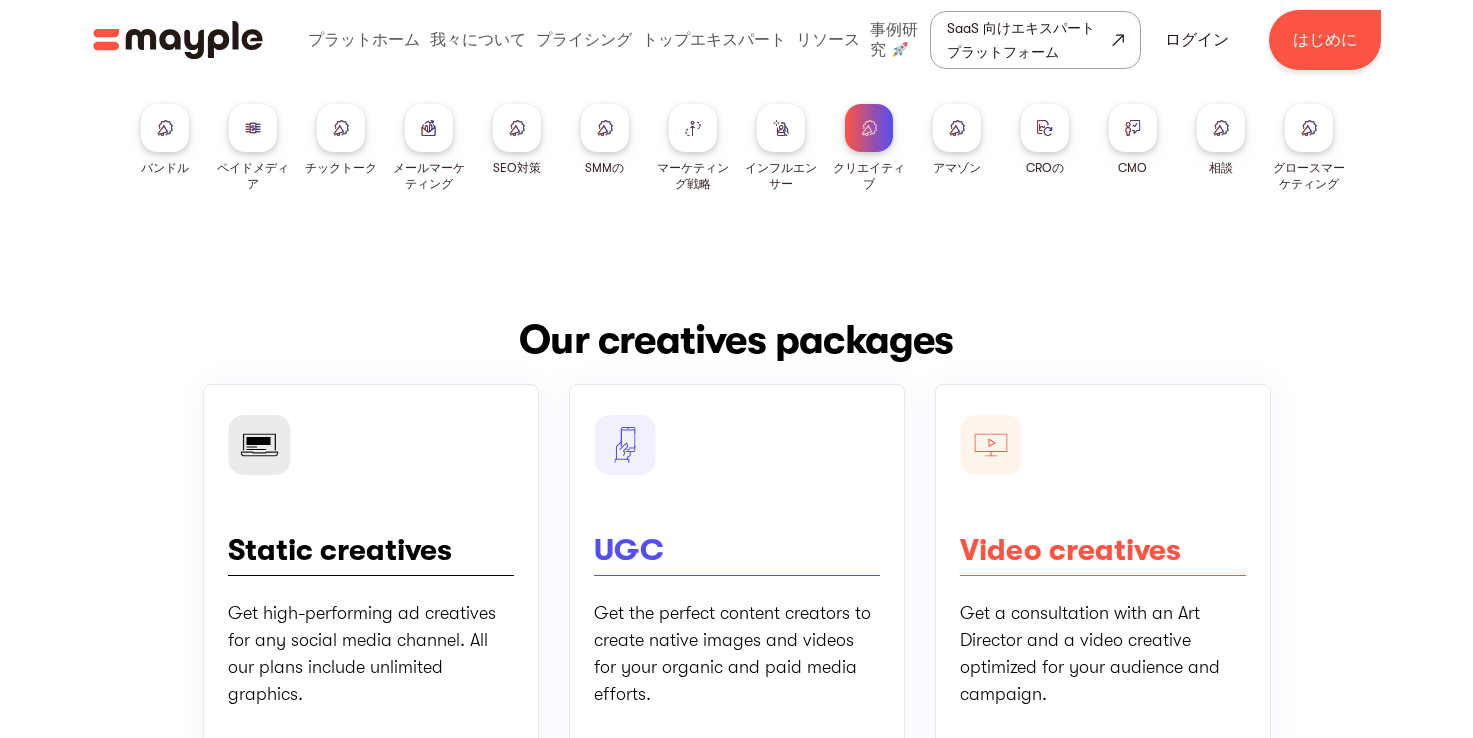 scroll, scrollTop: 0, scrollLeft: 0, axis: both 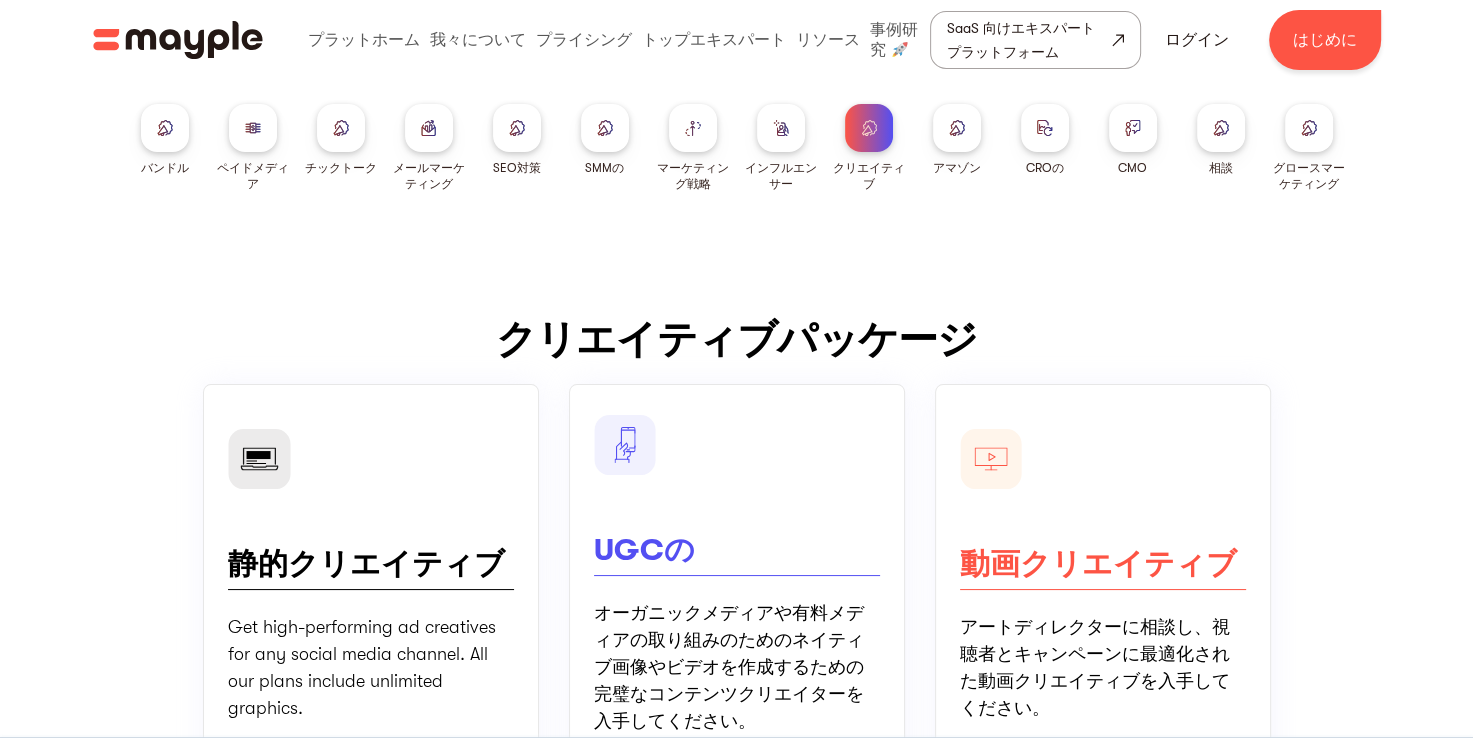 click at bounding box center [957, 128] 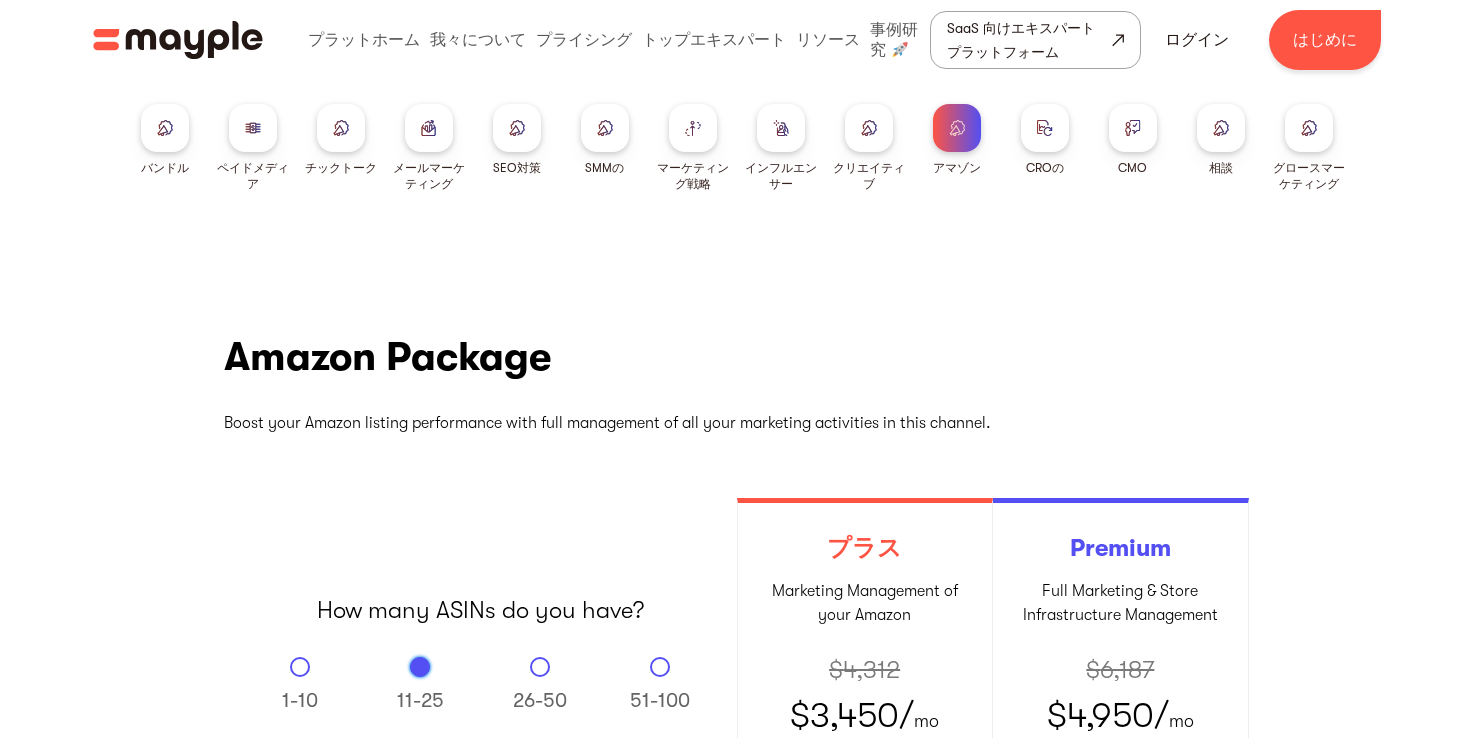 scroll, scrollTop: 0, scrollLeft: 0, axis: both 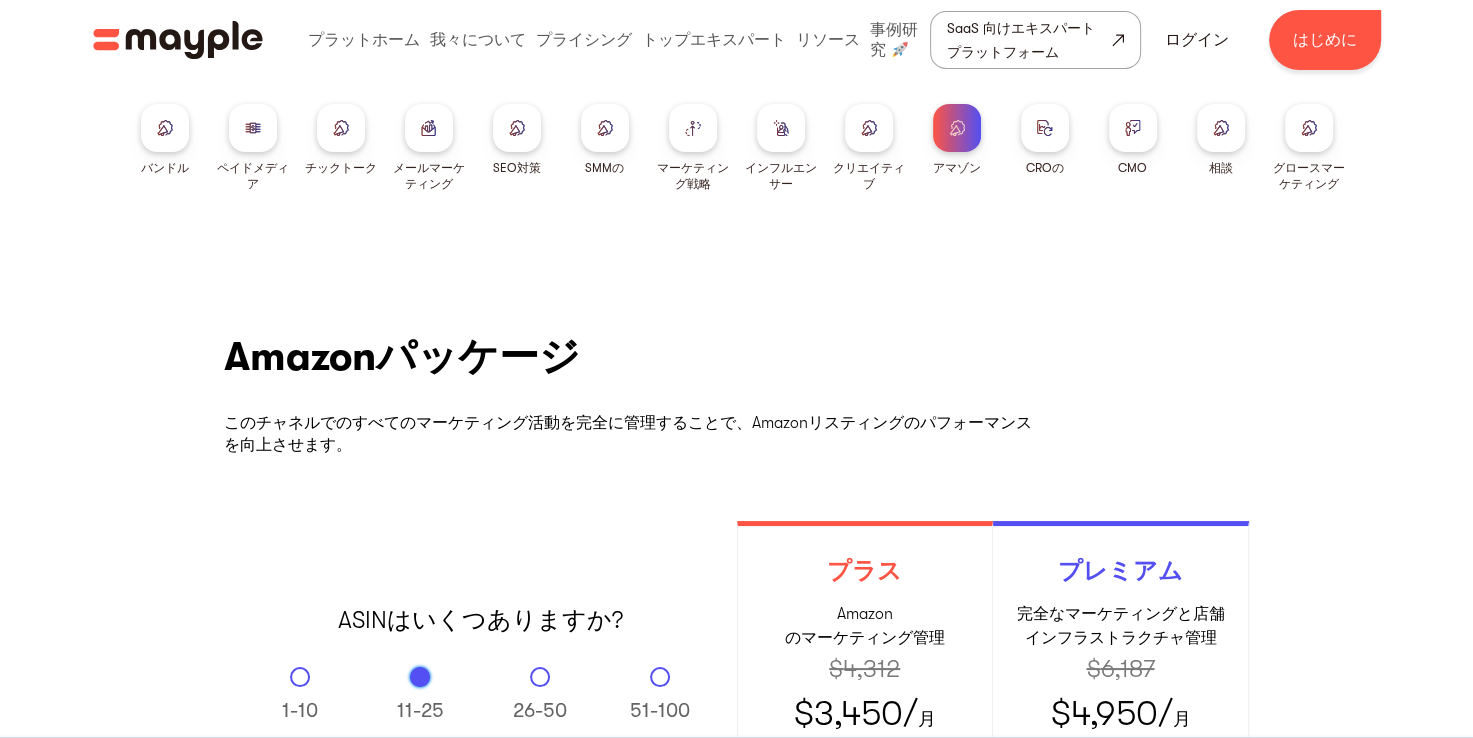 click at bounding box center [1045, 127] 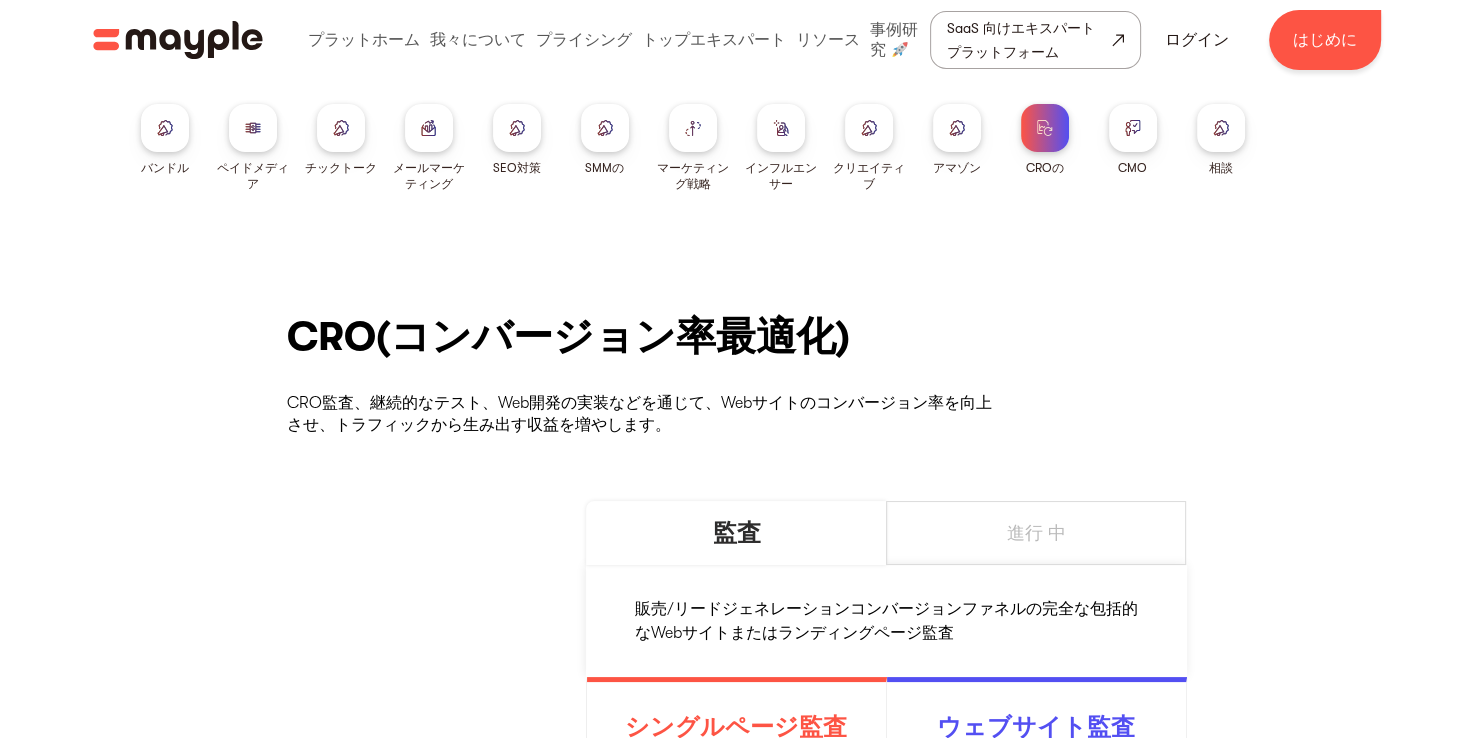 scroll, scrollTop: 333, scrollLeft: 0, axis: vertical 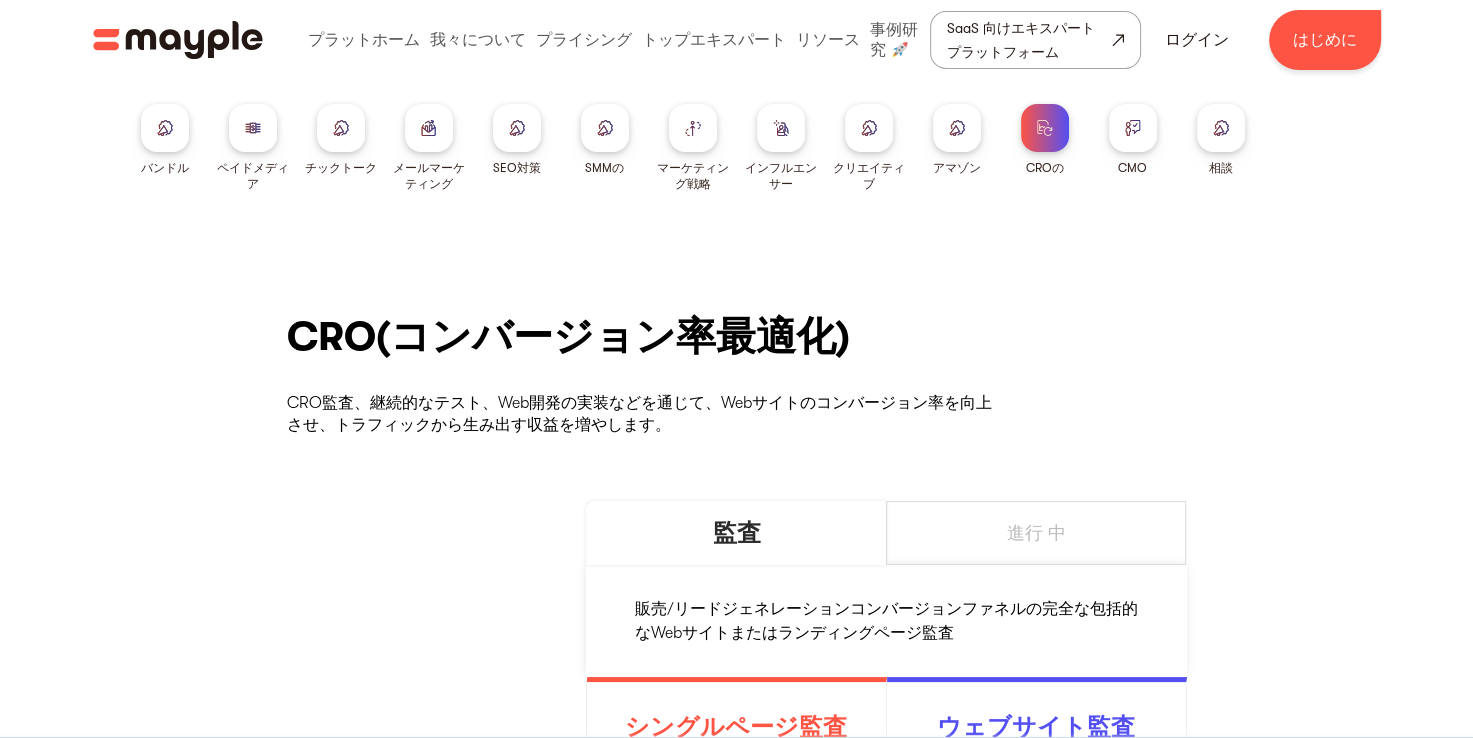 click at bounding box center (1133, 128) 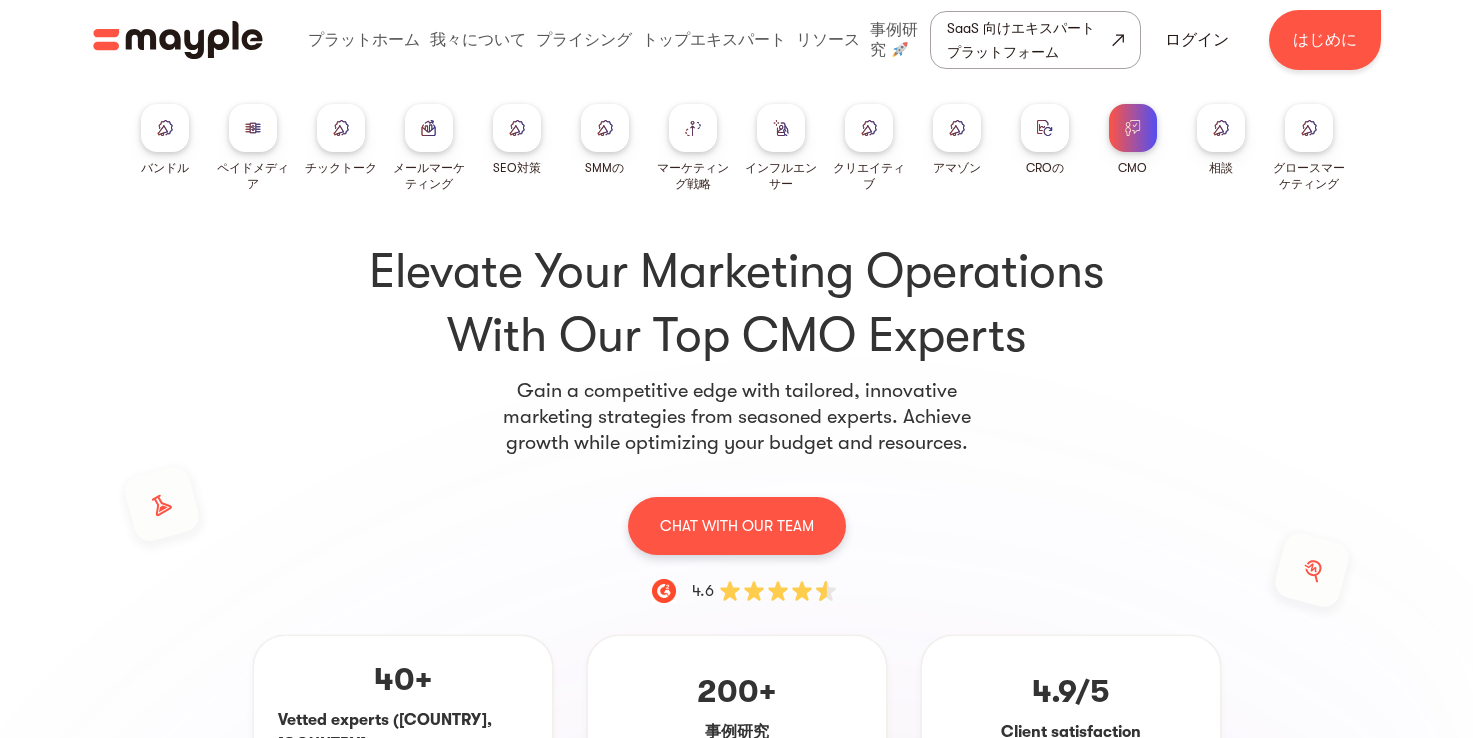 scroll, scrollTop: 0, scrollLeft: 0, axis: both 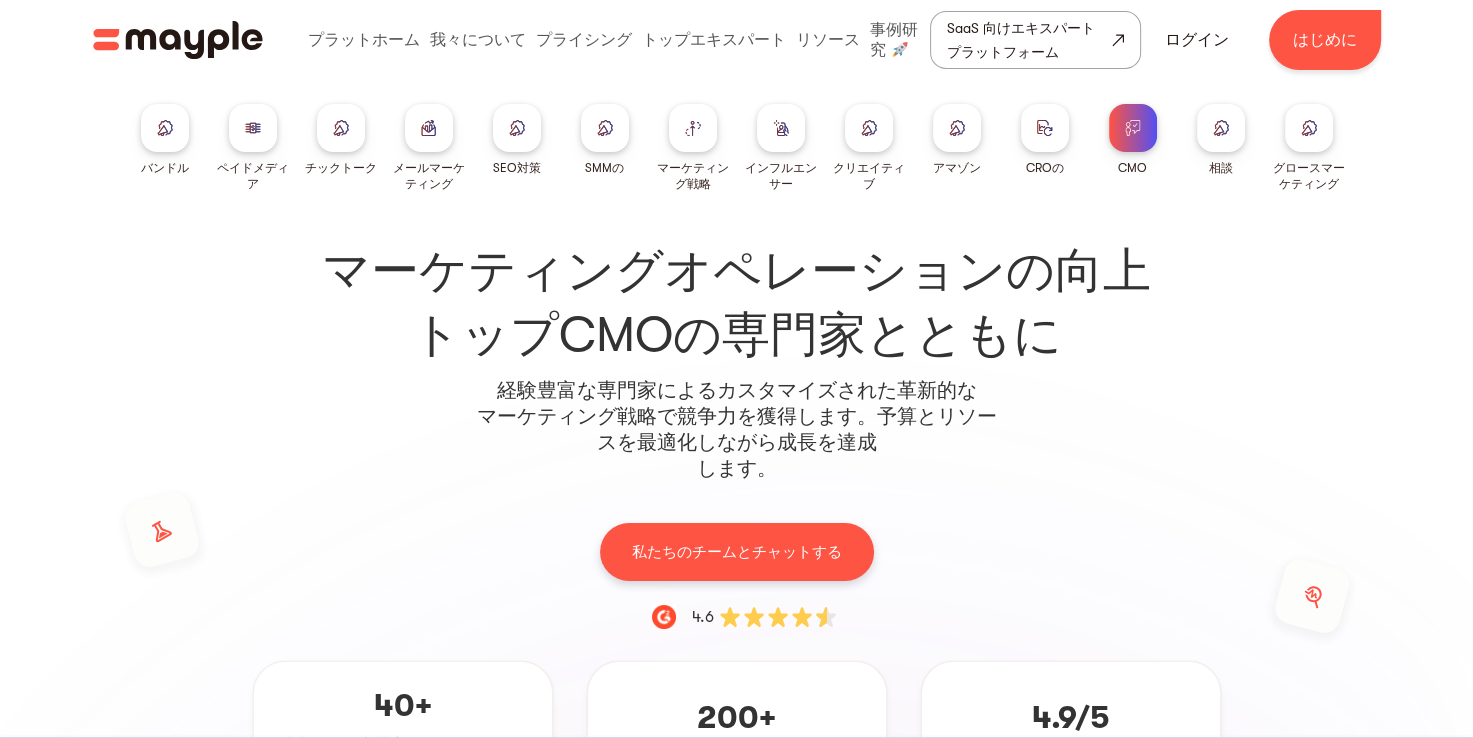 click at bounding box center (1221, 128) 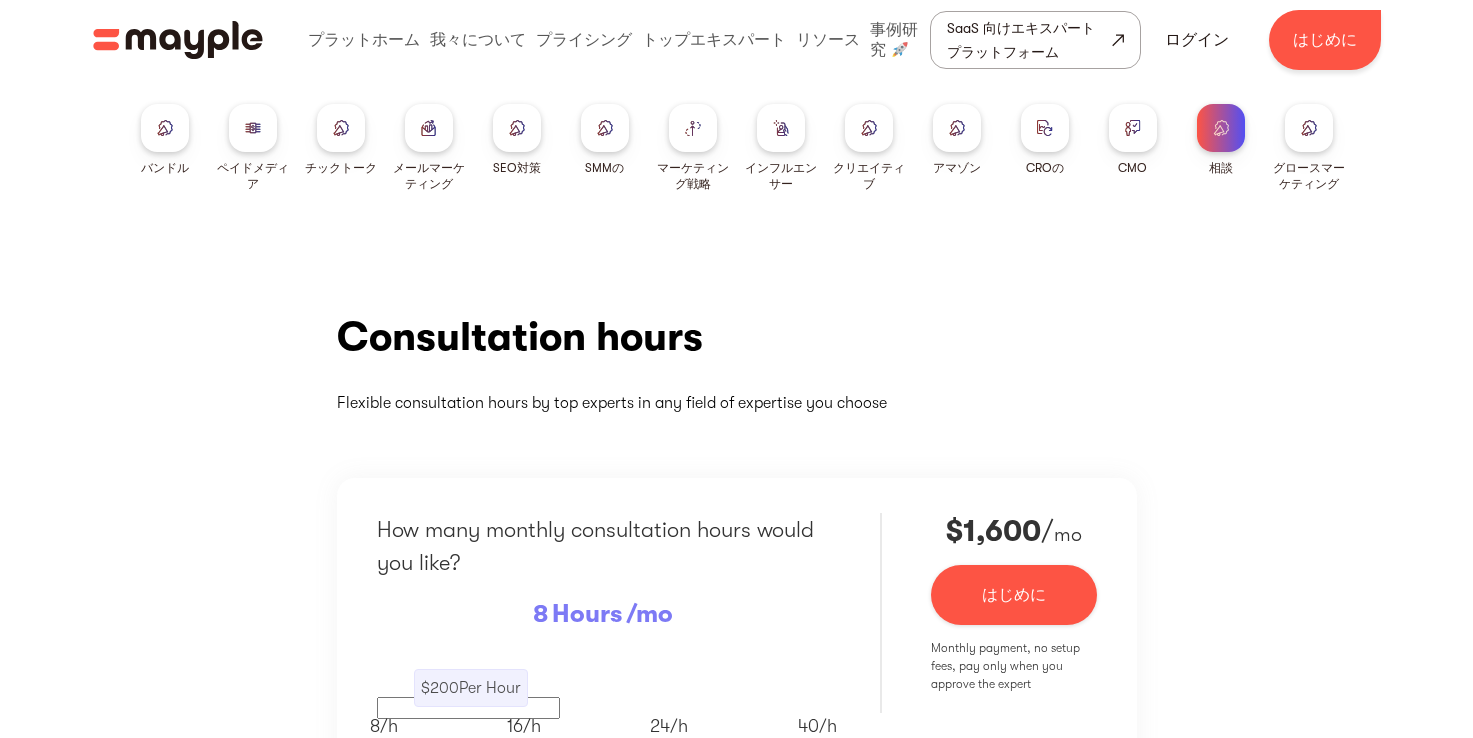 scroll, scrollTop: 0, scrollLeft: 0, axis: both 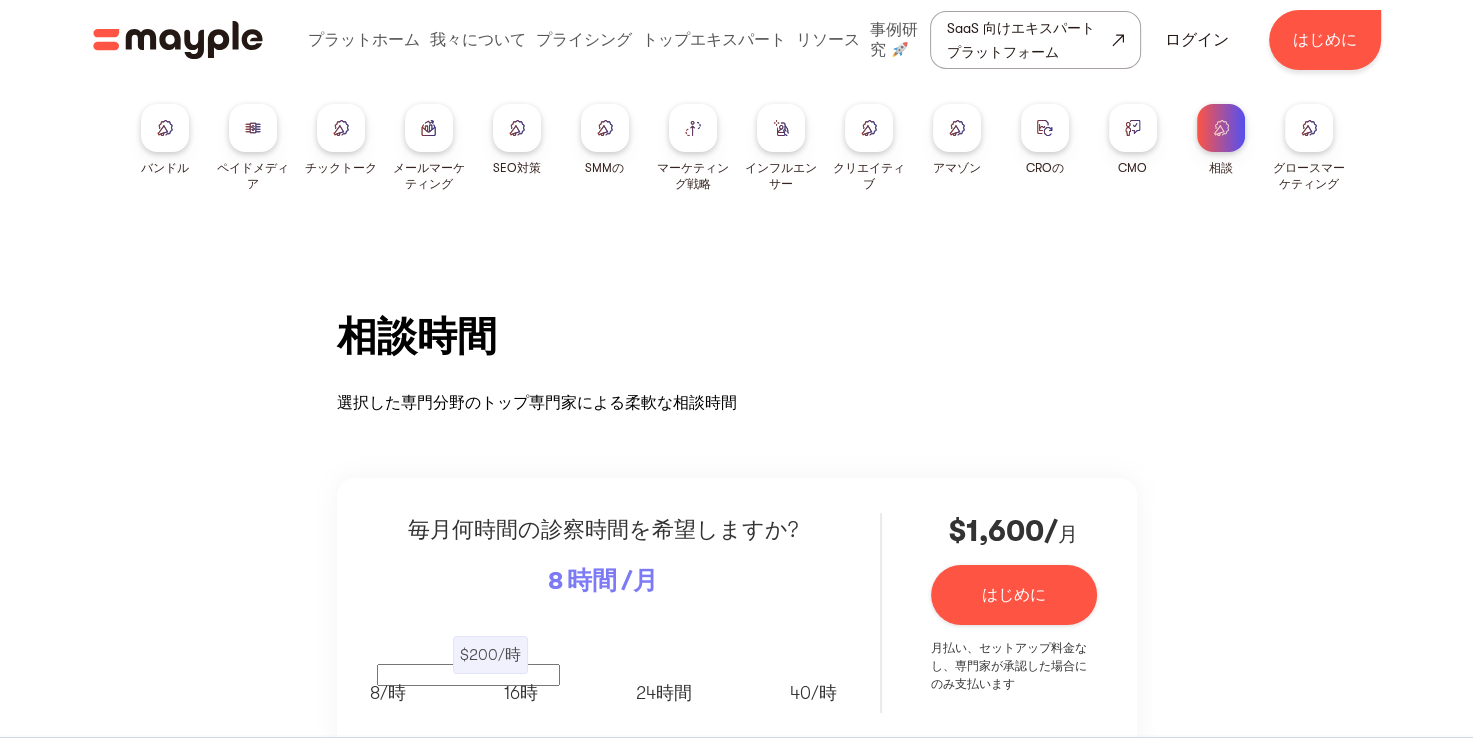 click at bounding box center (1309, 128) 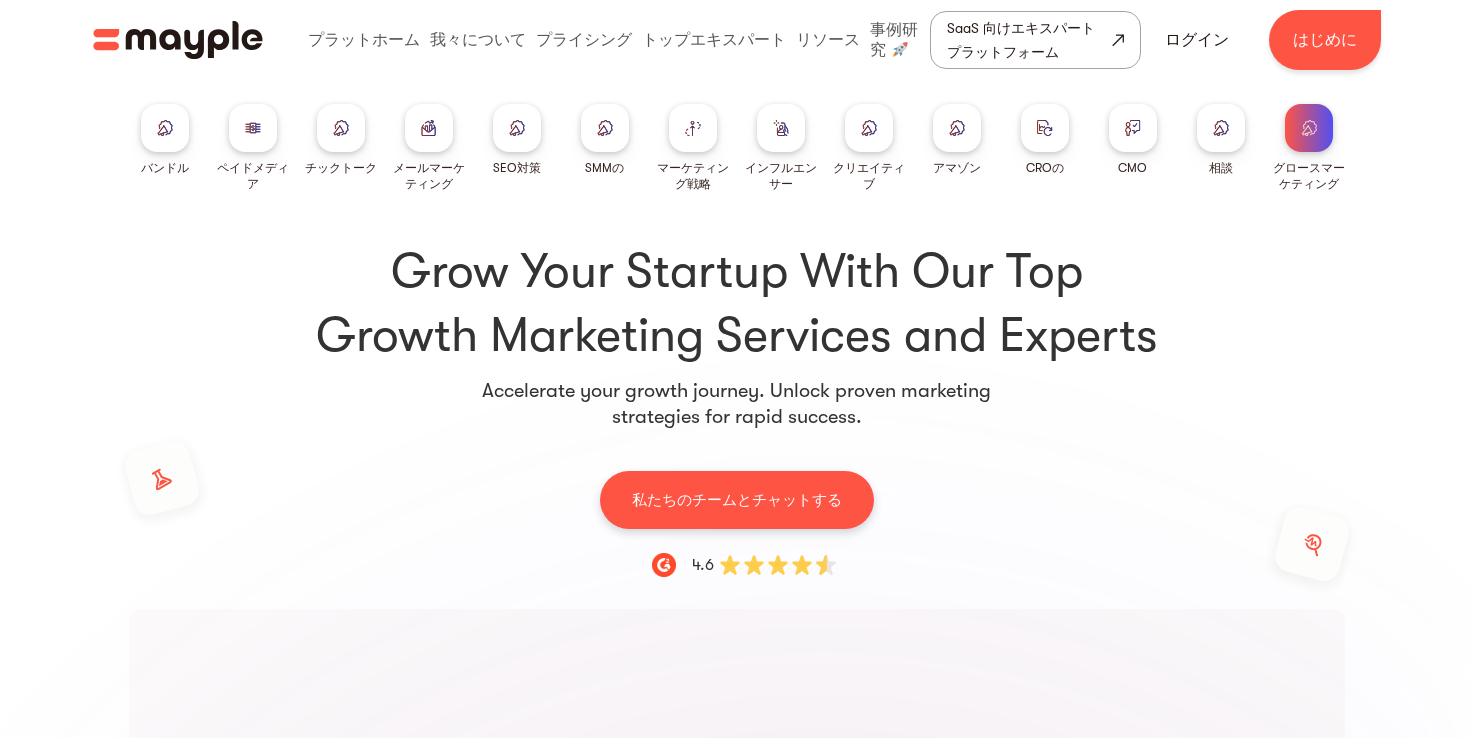 scroll, scrollTop: 0, scrollLeft: 0, axis: both 